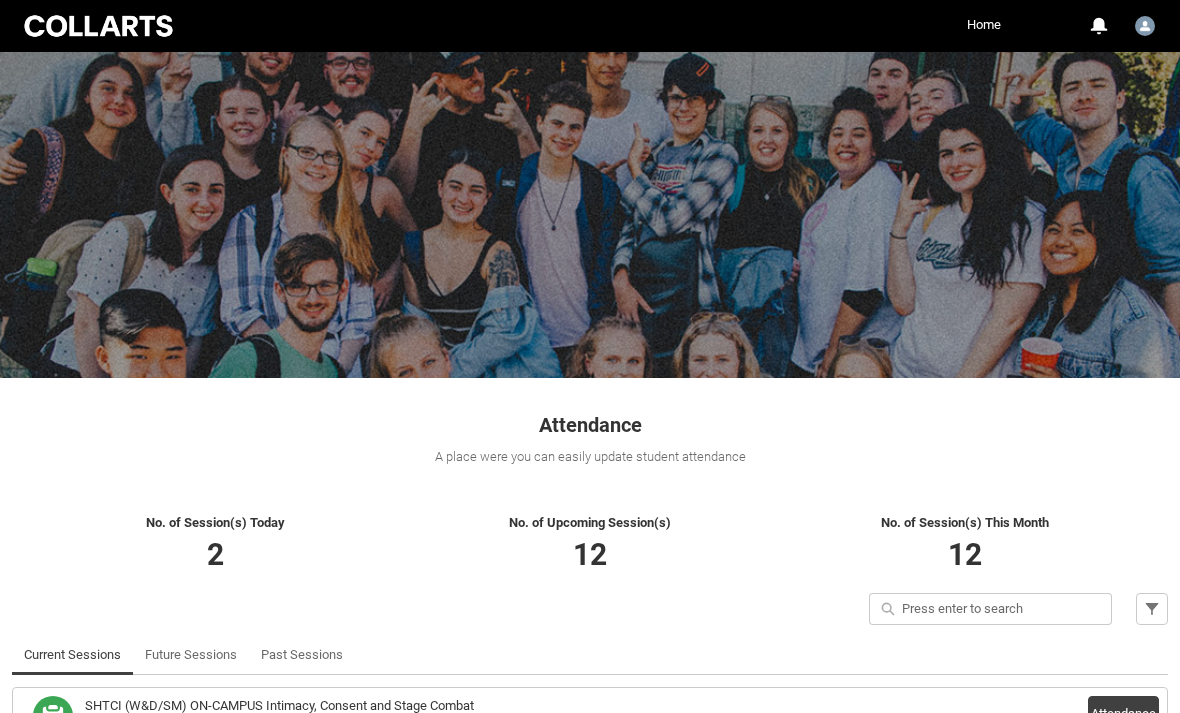 scroll, scrollTop: 201, scrollLeft: 0, axis: vertical 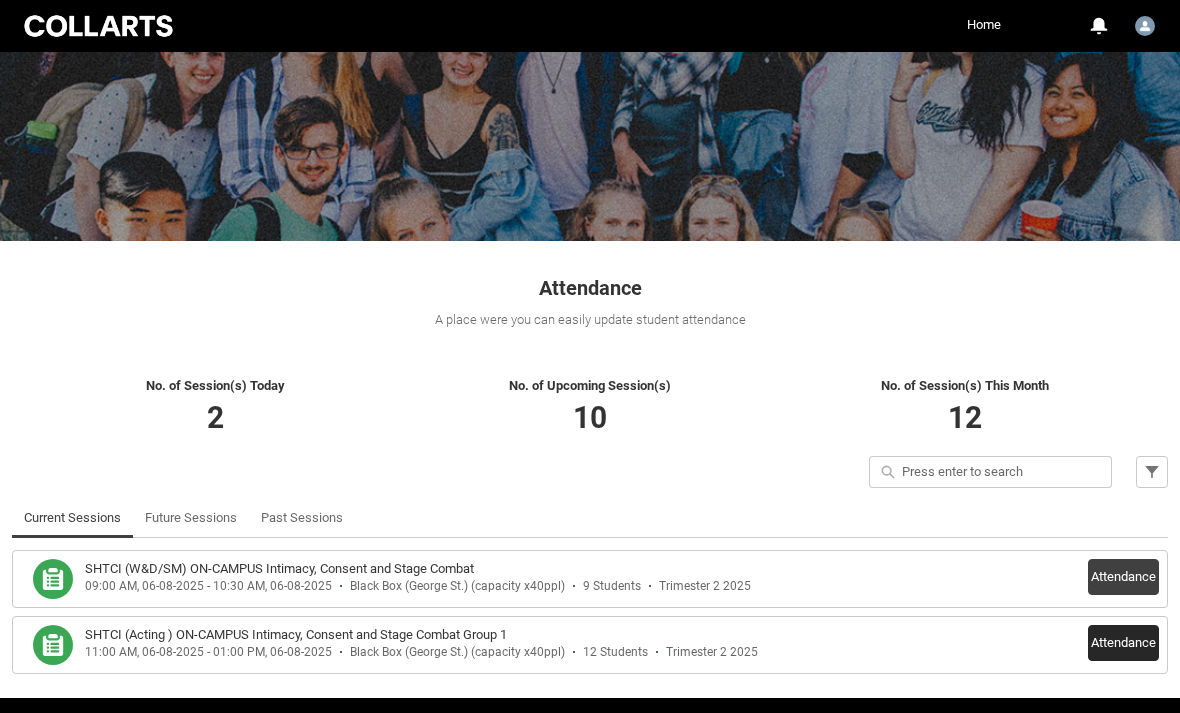 click on "Attendance" at bounding box center (1123, 643) 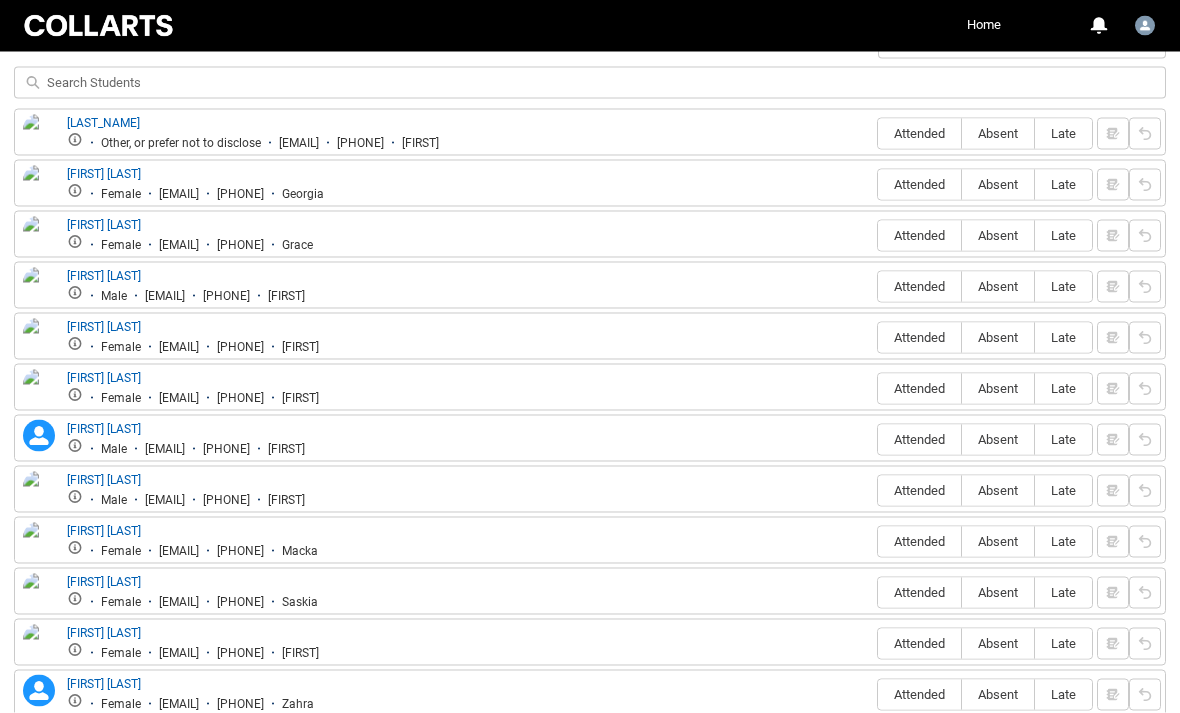 scroll, scrollTop: 761, scrollLeft: 0, axis: vertical 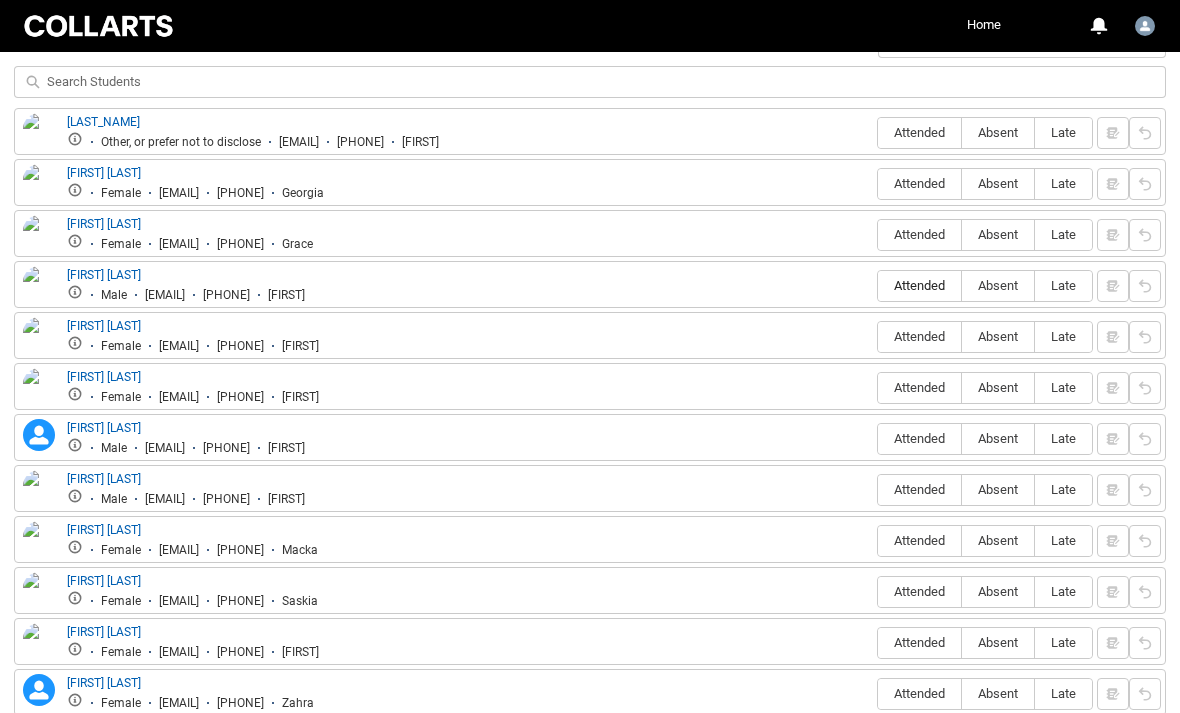 click on "Attended" at bounding box center (919, 285) 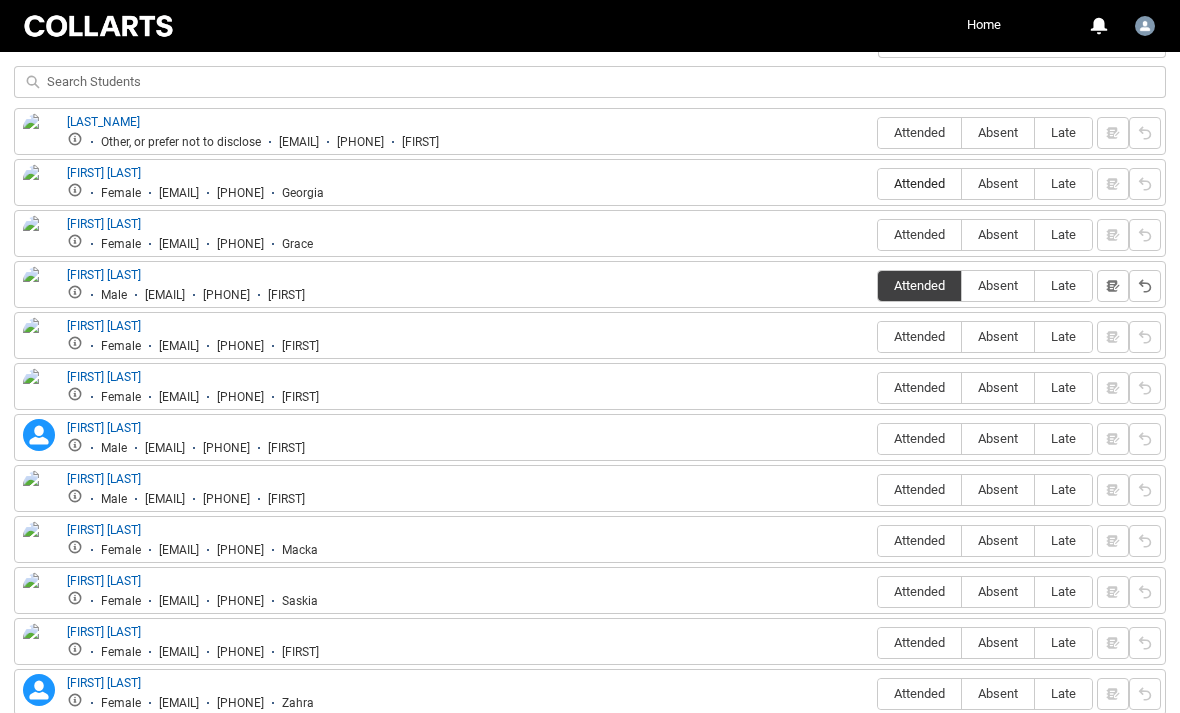 click on "Attended" at bounding box center (919, 183) 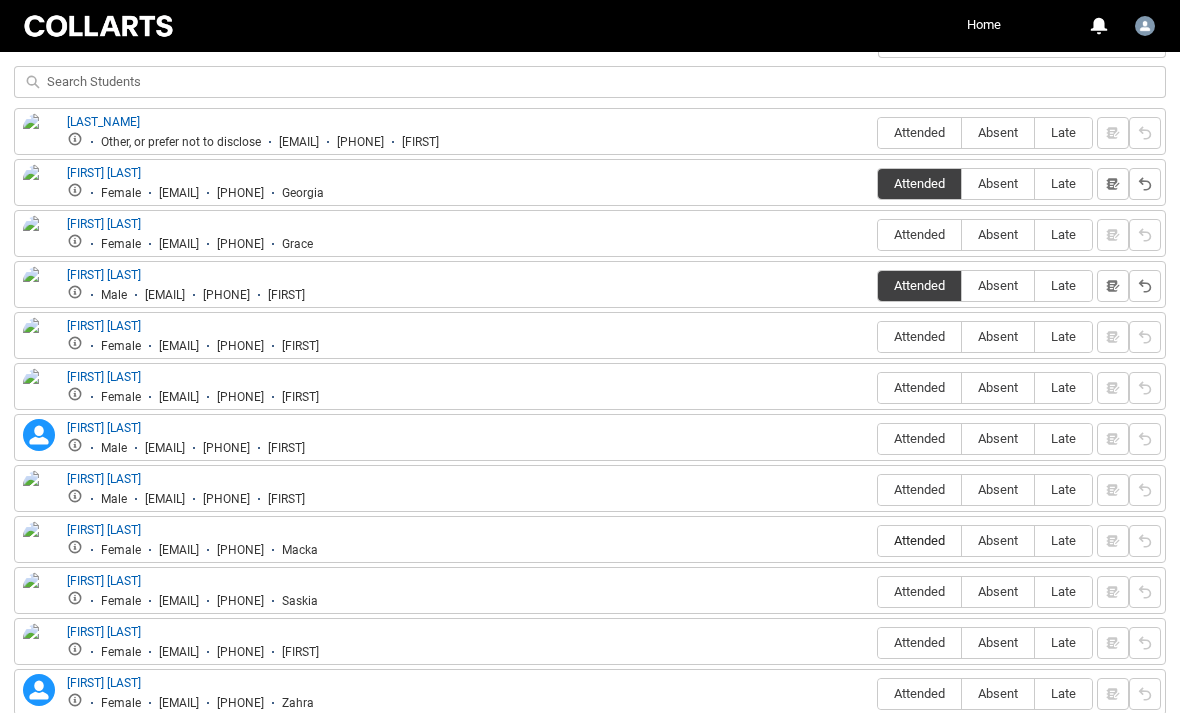click on "Attended" at bounding box center (919, 540) 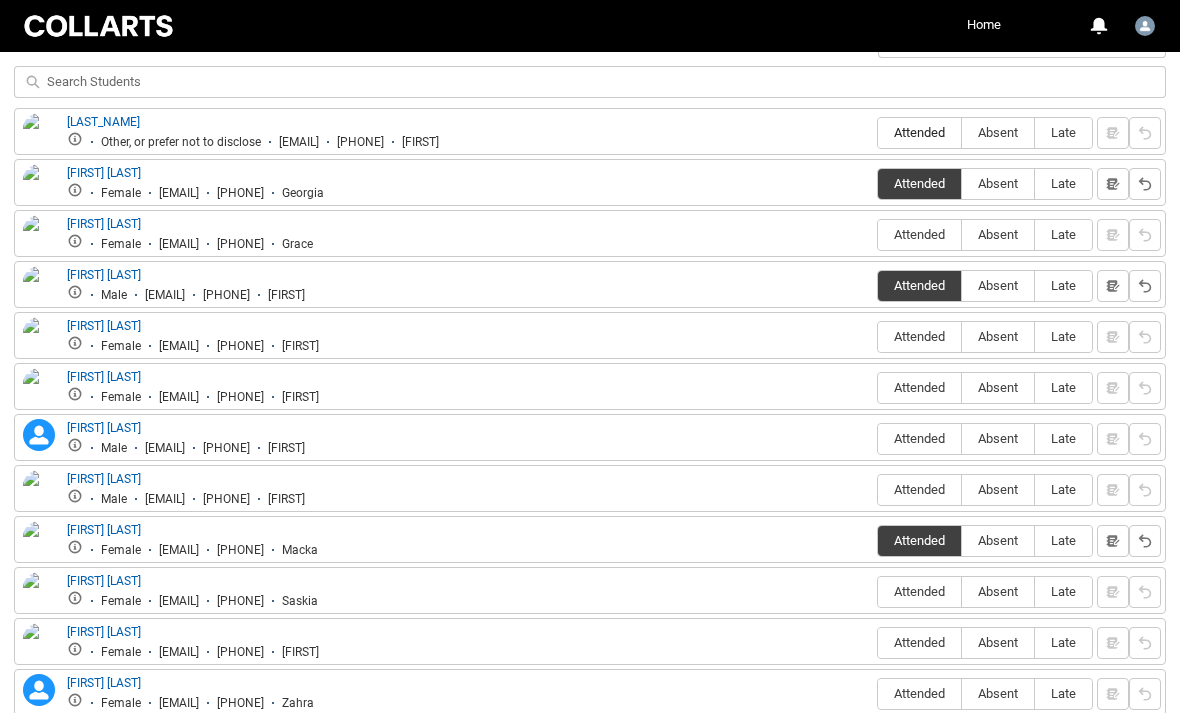 click on "Attended" at bounding box center (919, 132) 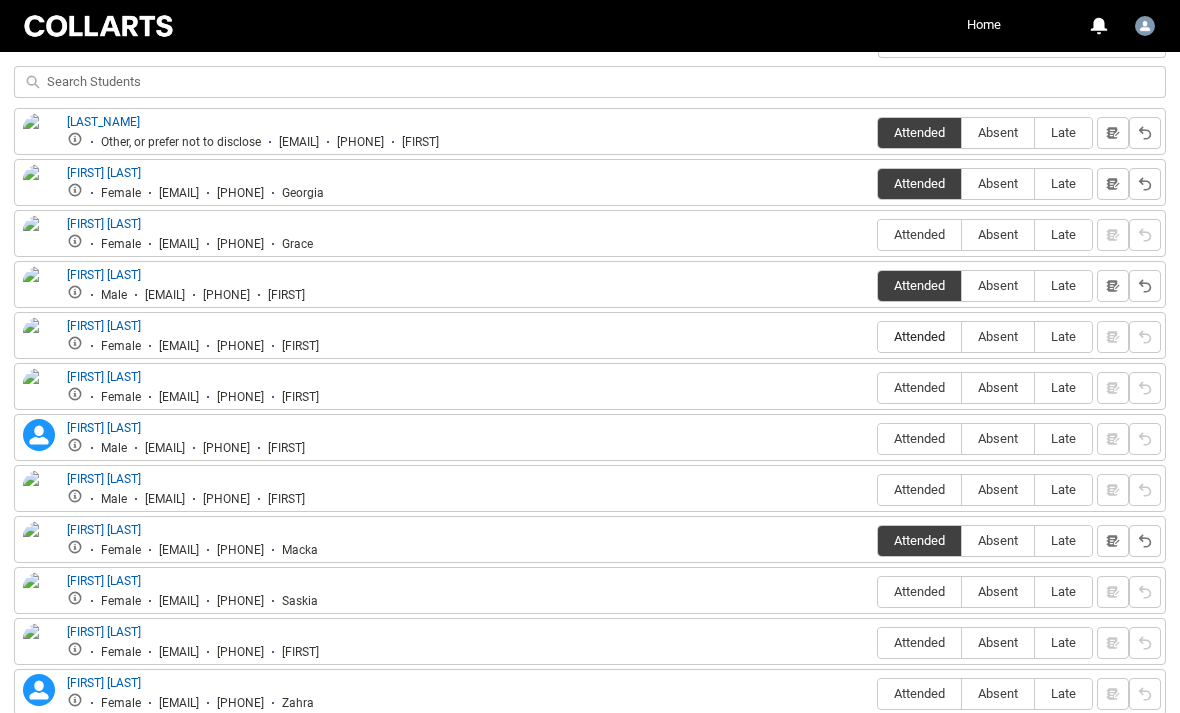click on "Attended" at bounding box center [919, 336] 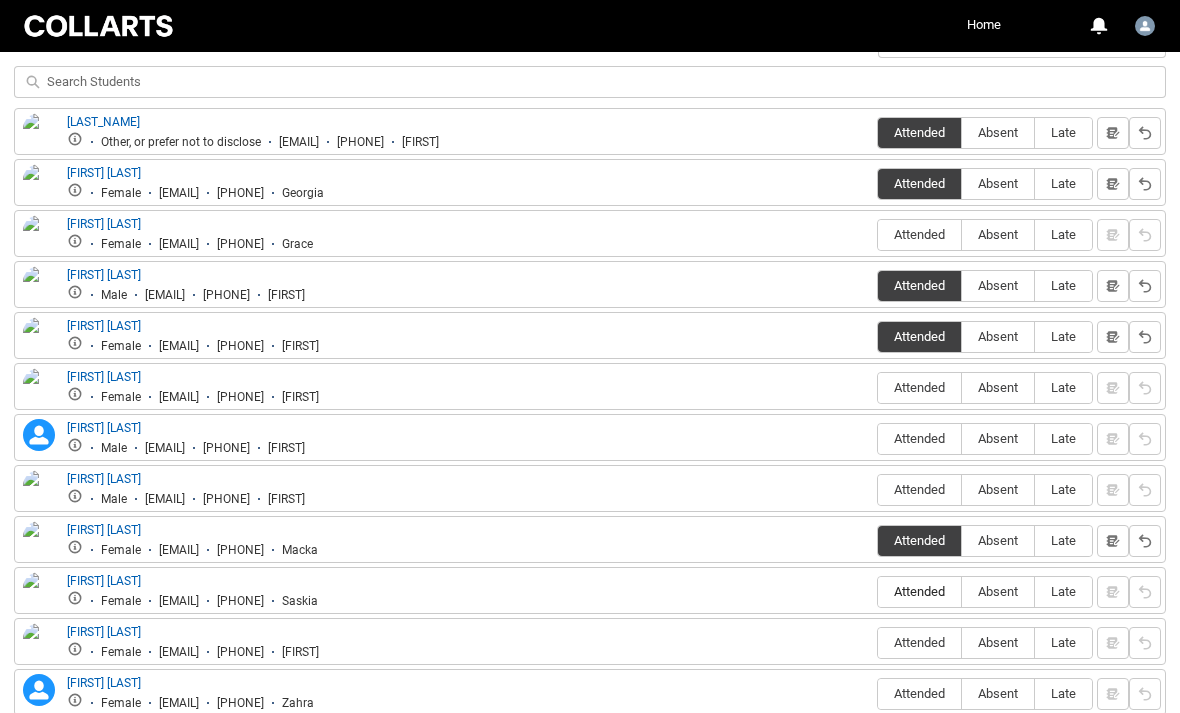 click on "Attended" at bounding box center (919, 591) 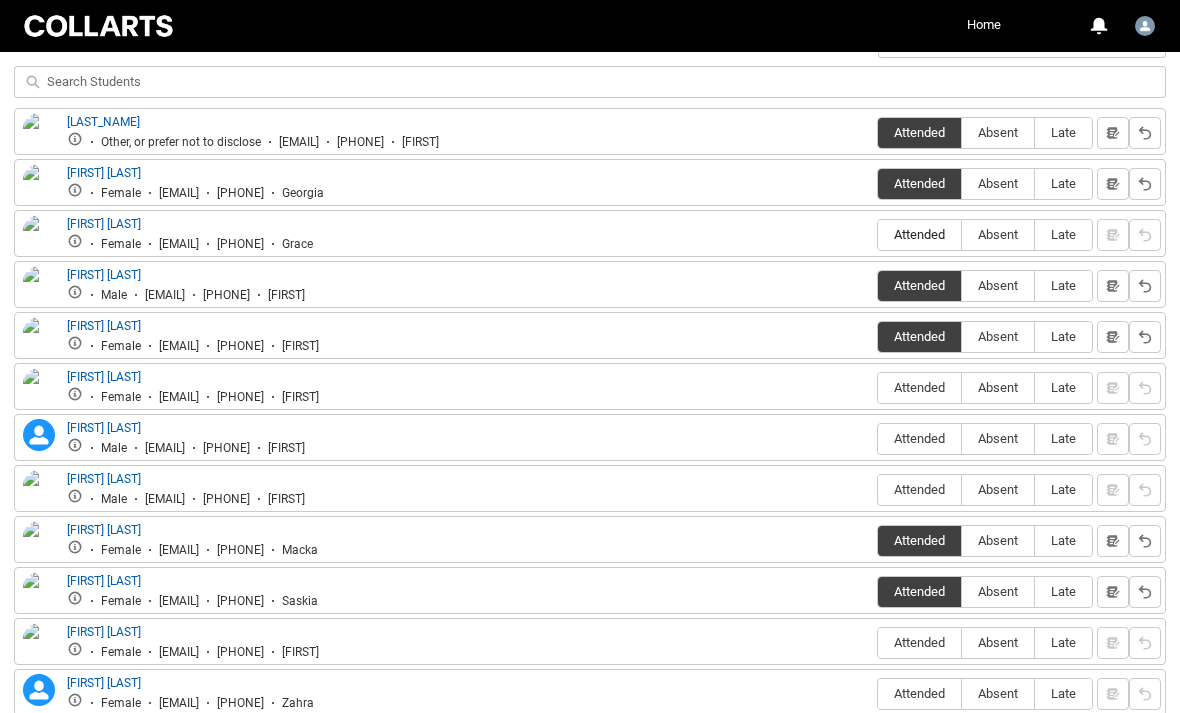 click on "Attended" at bounding box center (919, 234) 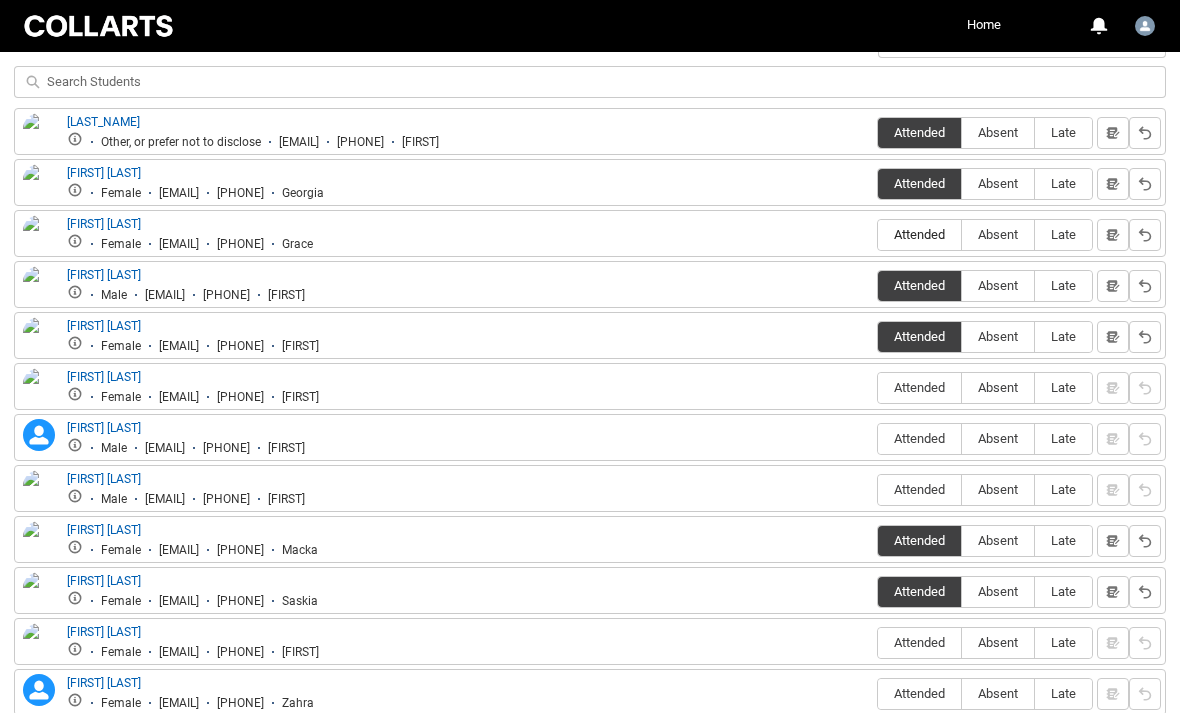 radio on "true" 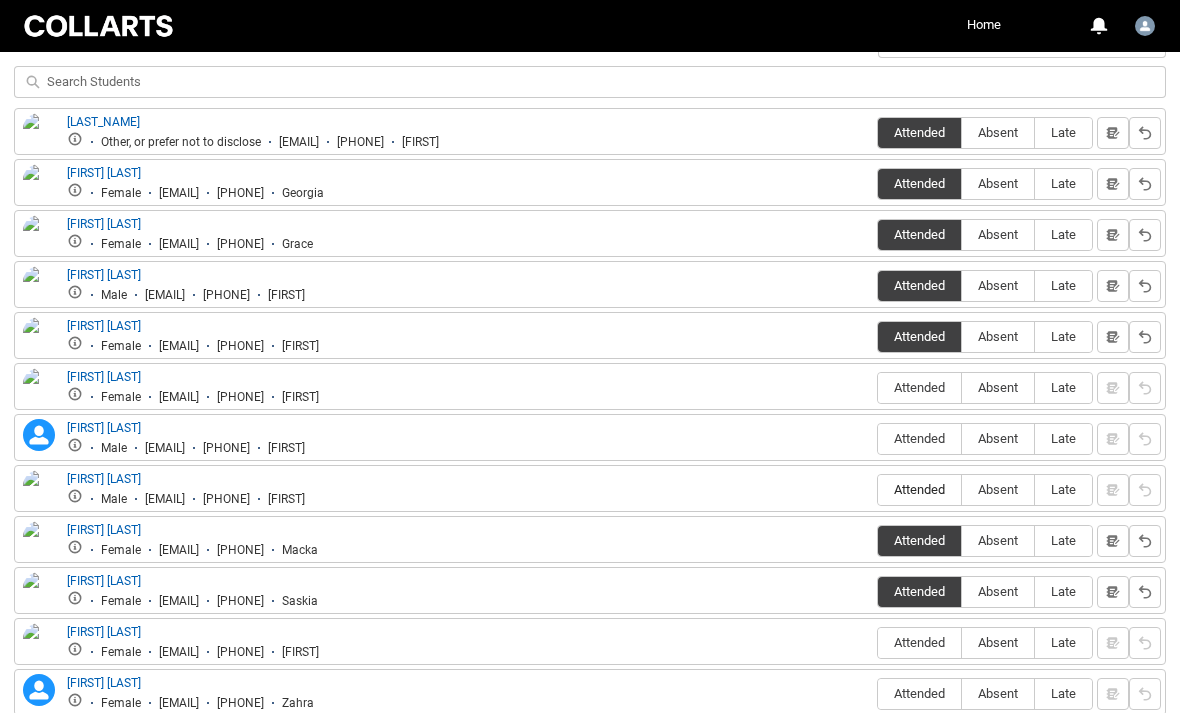 click on "Attended" at bounding box center [919, 489] 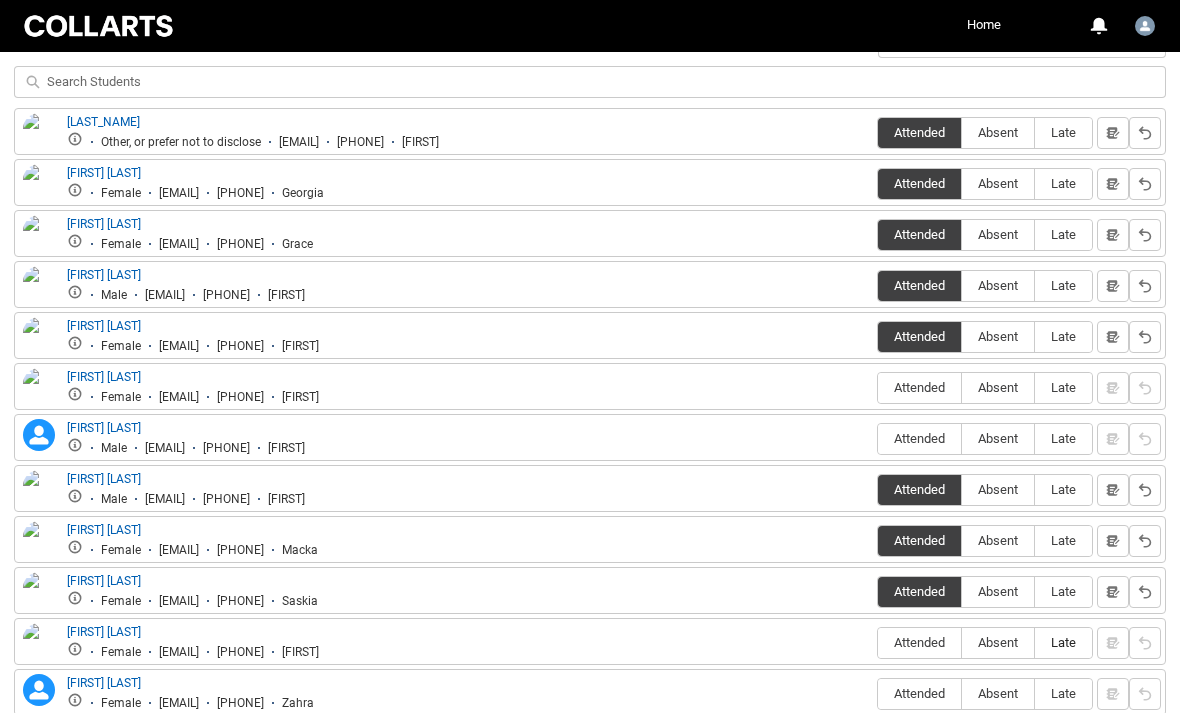 click on "Late" at bounding box center (1063, 642) 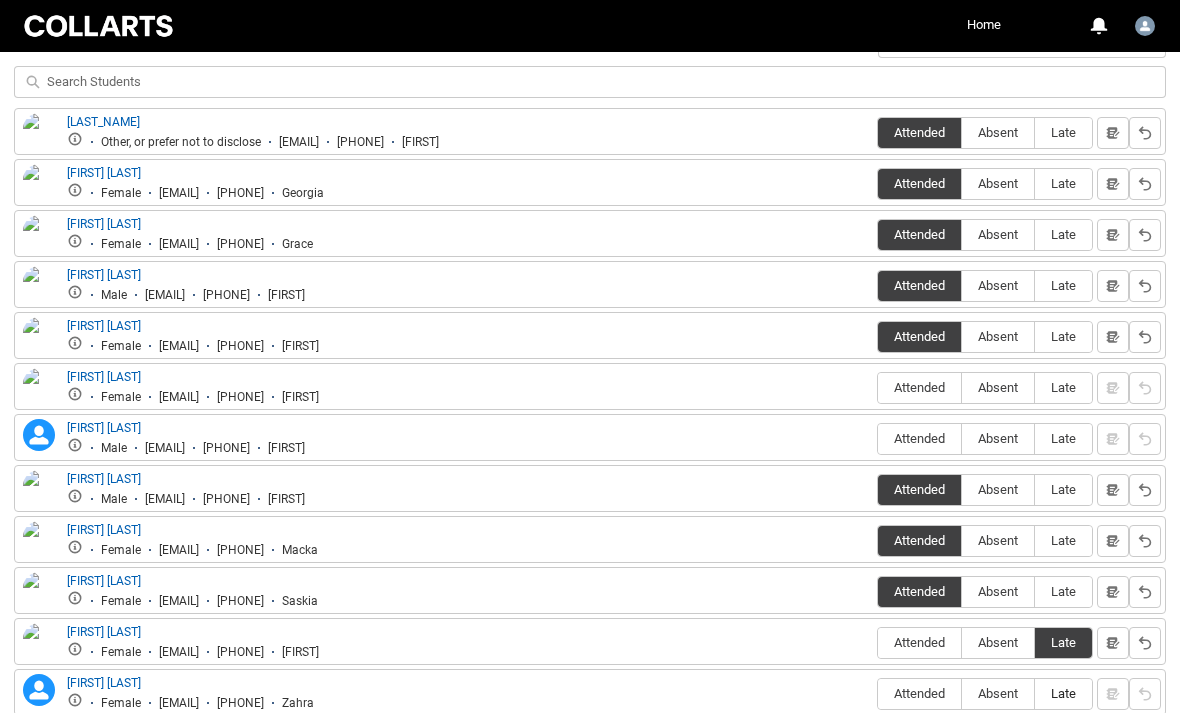 click on "Late" at bounding box center (1063, 693) 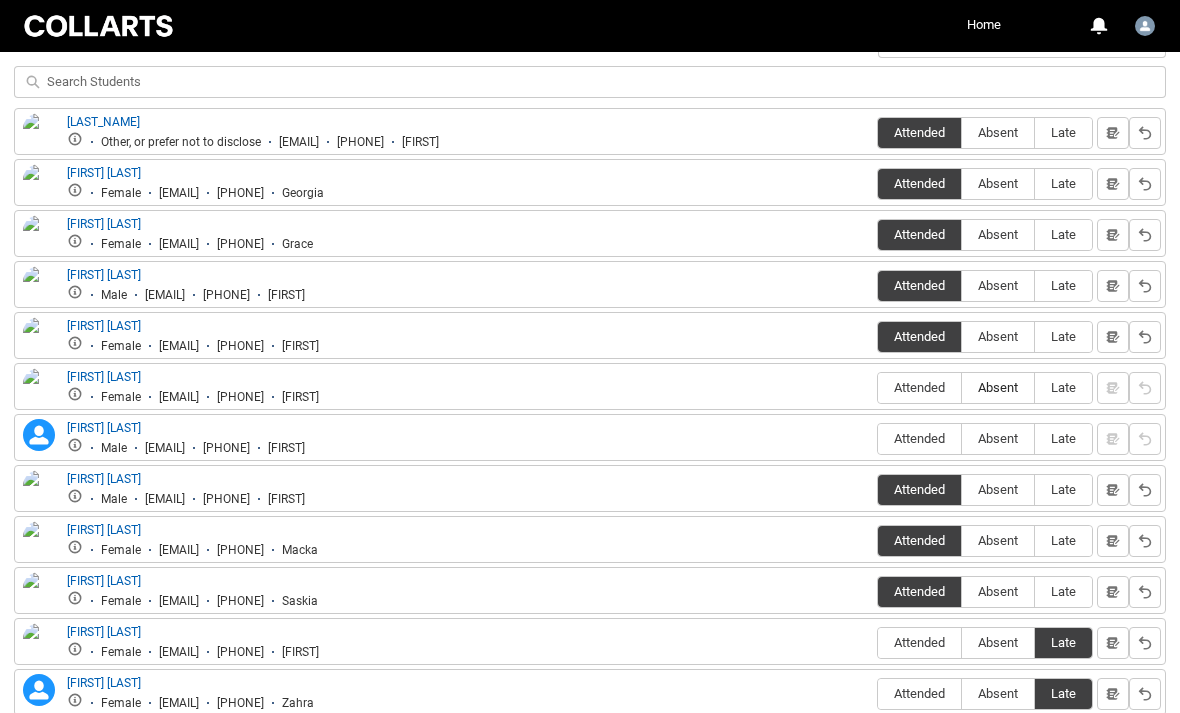 click on "Absent" at bounding box center (998, 387) 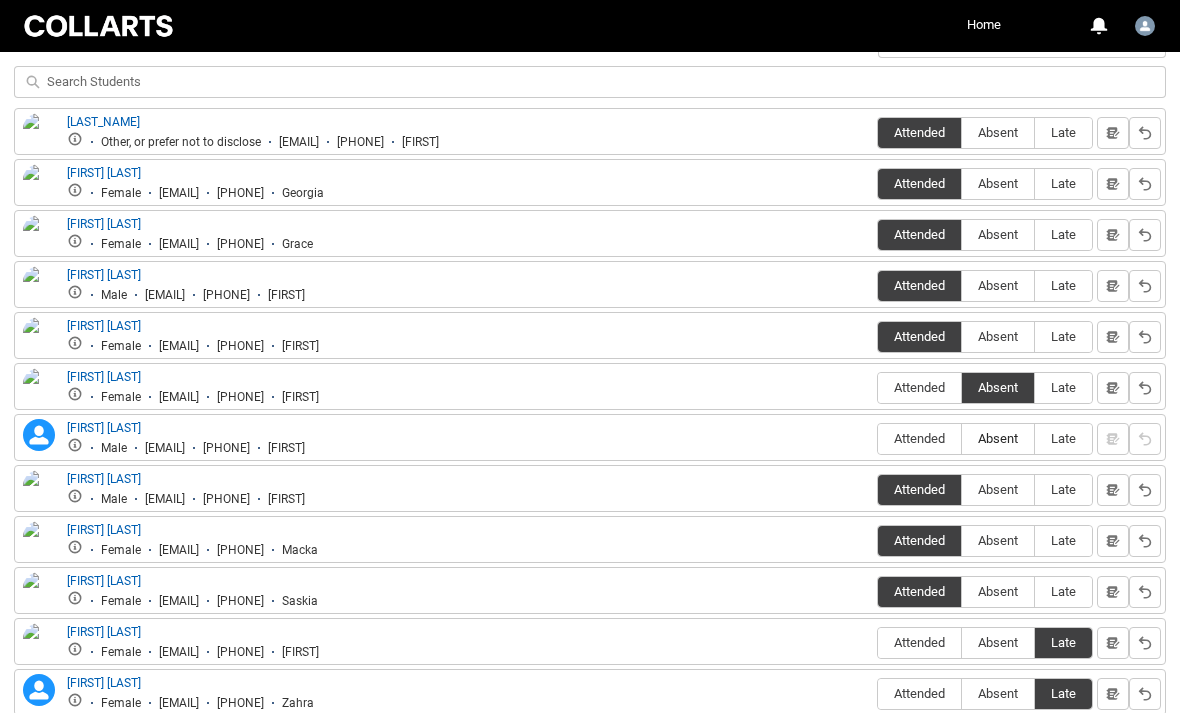 click on "Absent" at bounding box center [998, 438] 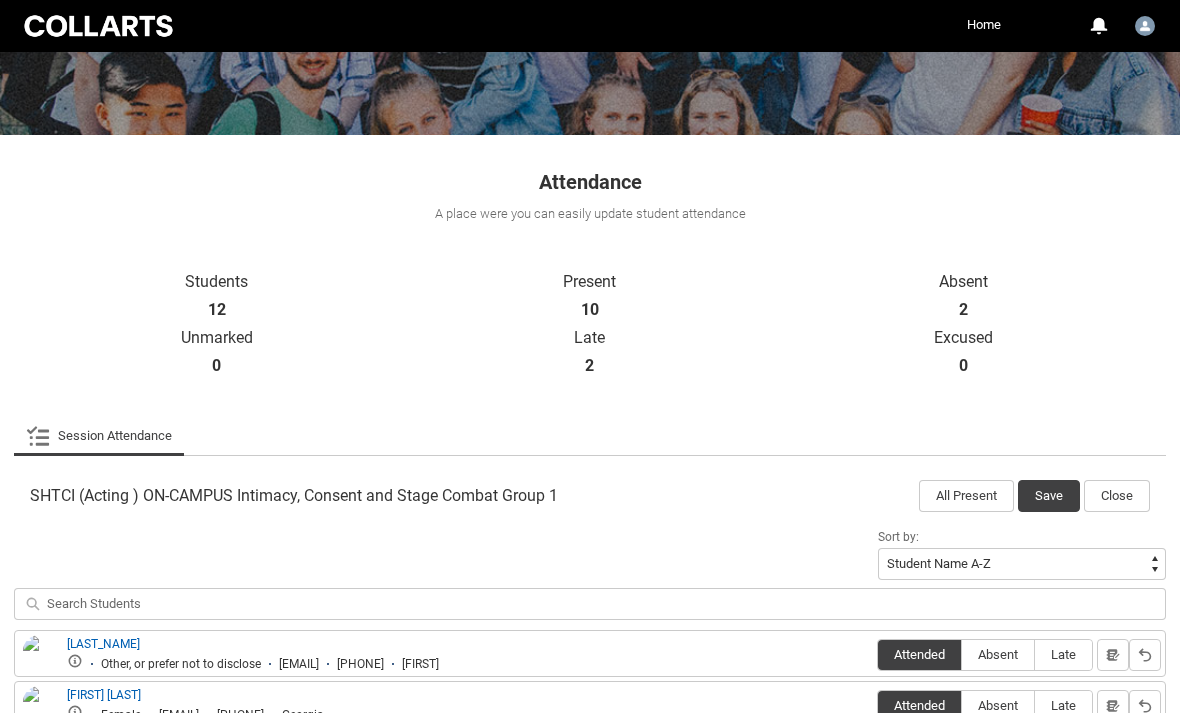 scroll, scrollTop: 237, scrollLeft: 0, axis: vertical 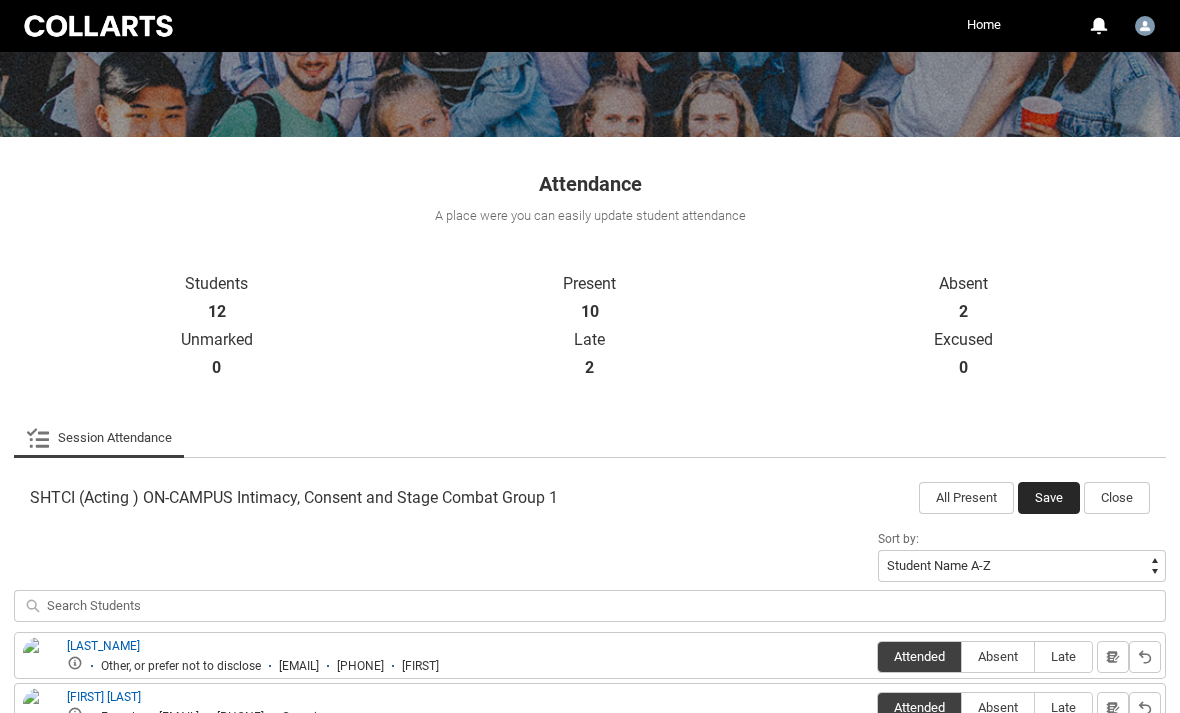 click on "Save" at bounding box center (1049, 498) 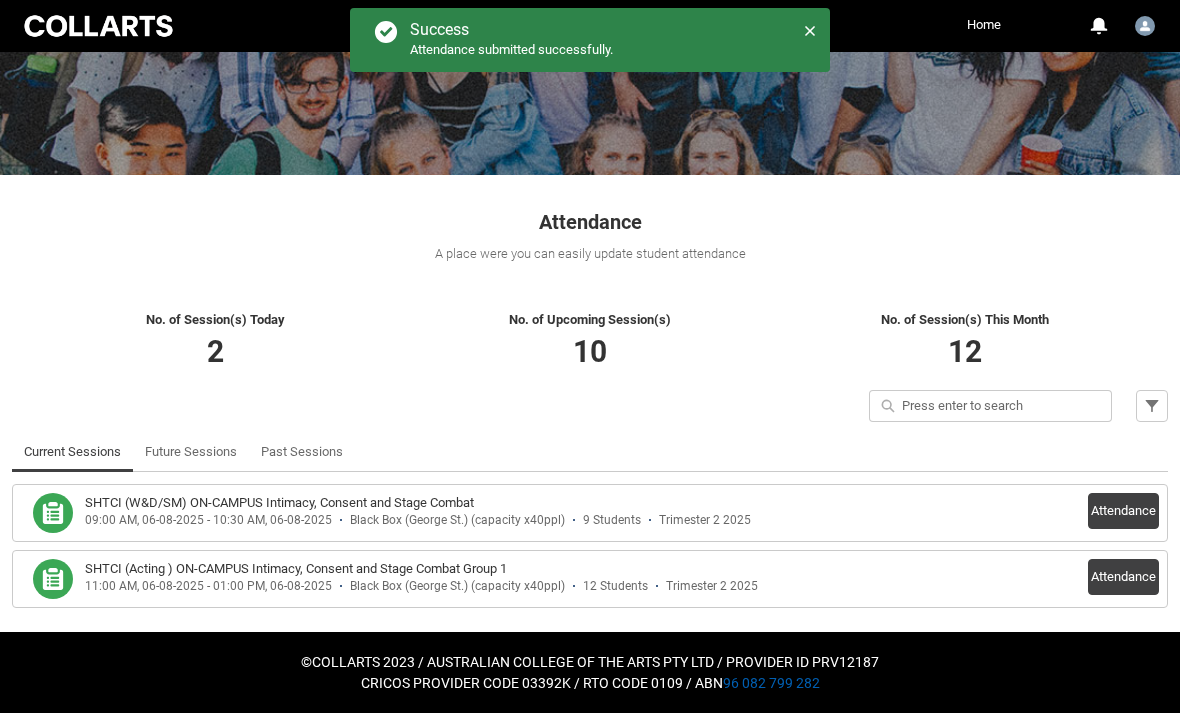 scroll, scrollTop: 133, scrollLeft: 0, axis: vertical 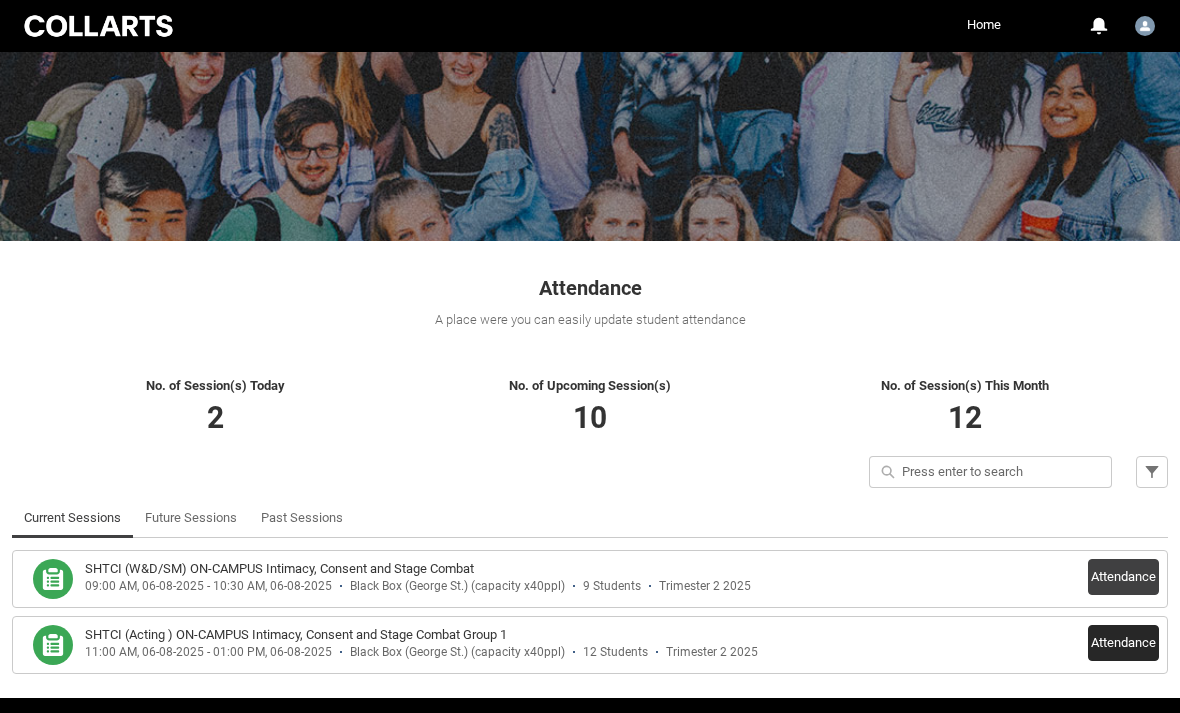click on "Attendance" at bounding box center (1123, 643) 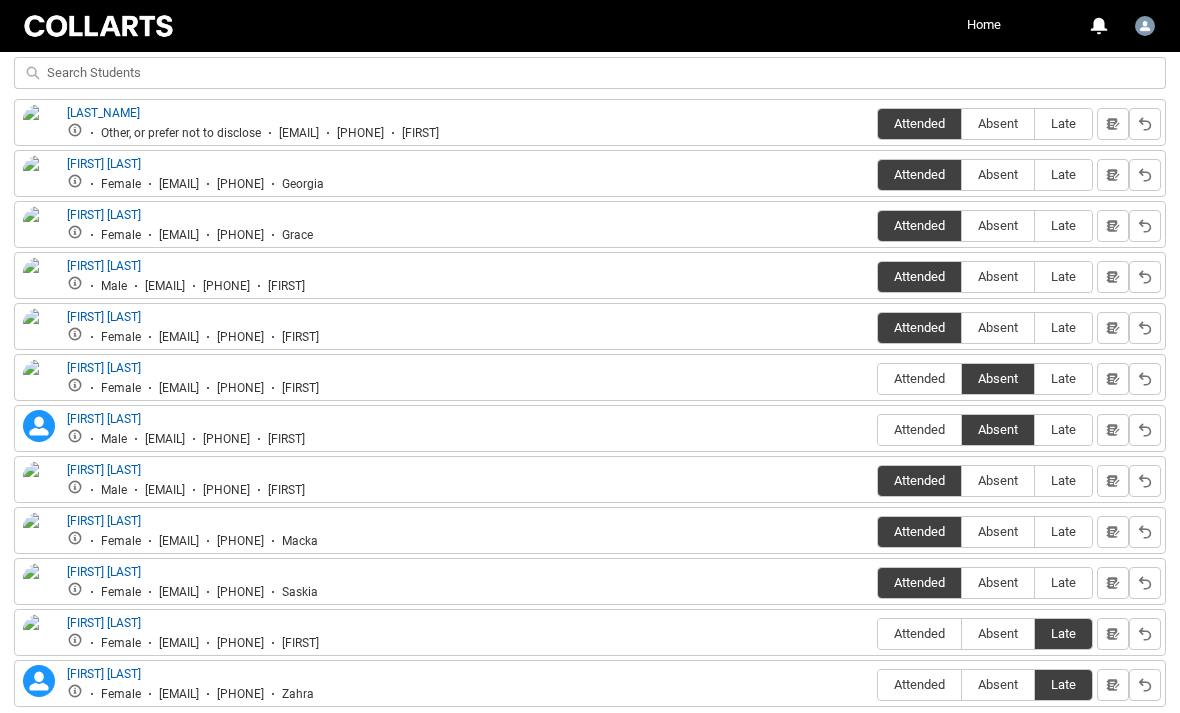 scroll, scrollTop: 769, scrollLeft: 0, axis: vertical 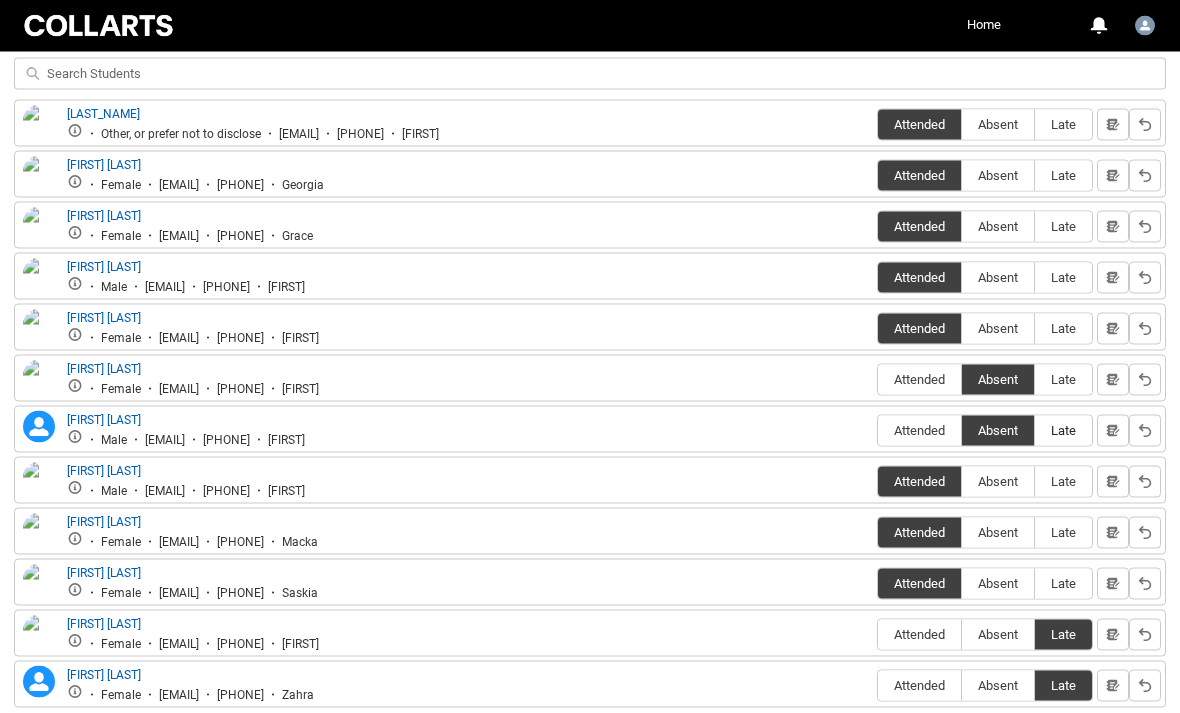click on "Late" at bounding box center [1063, 430] 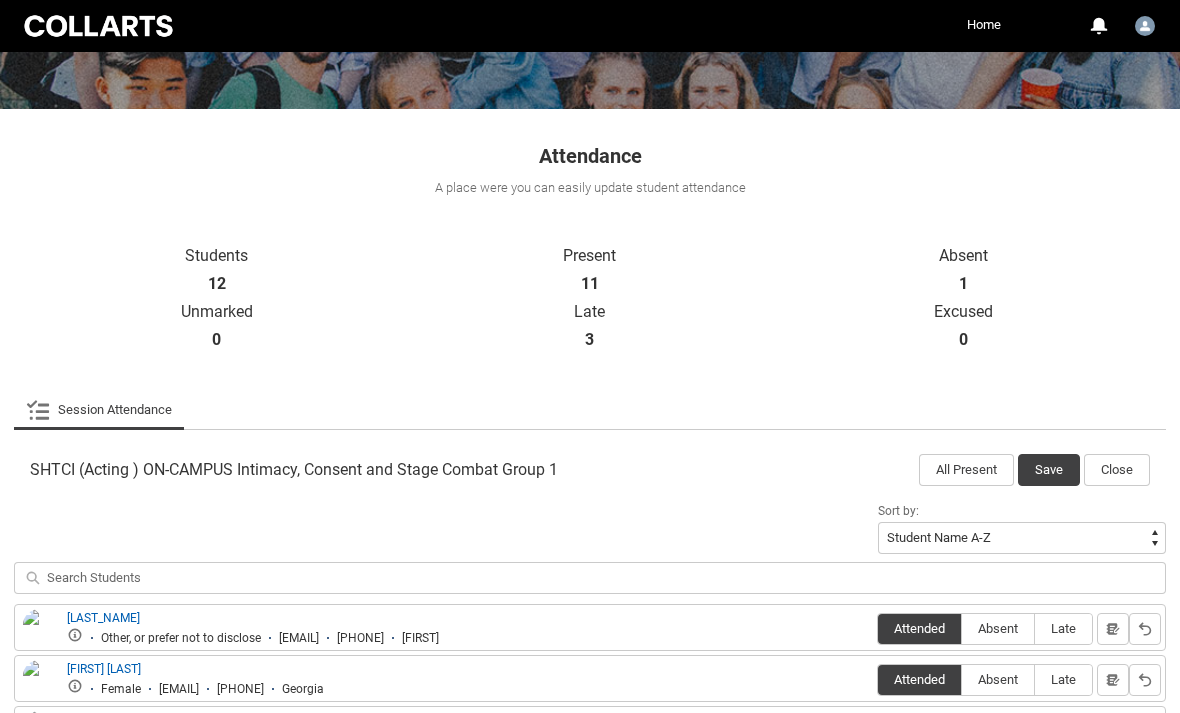 scroll, scrollTop: 261, scrollLeft: 0, axis: vertical 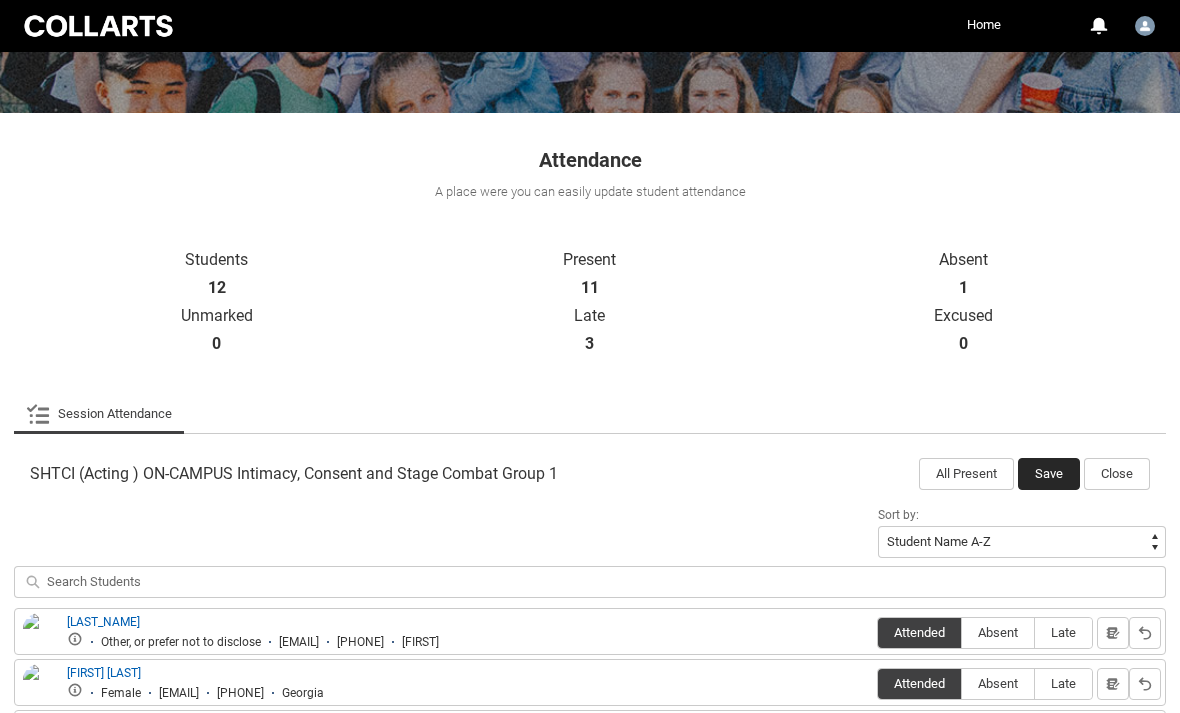 click on "Save" at bounding box center (1049, 474) 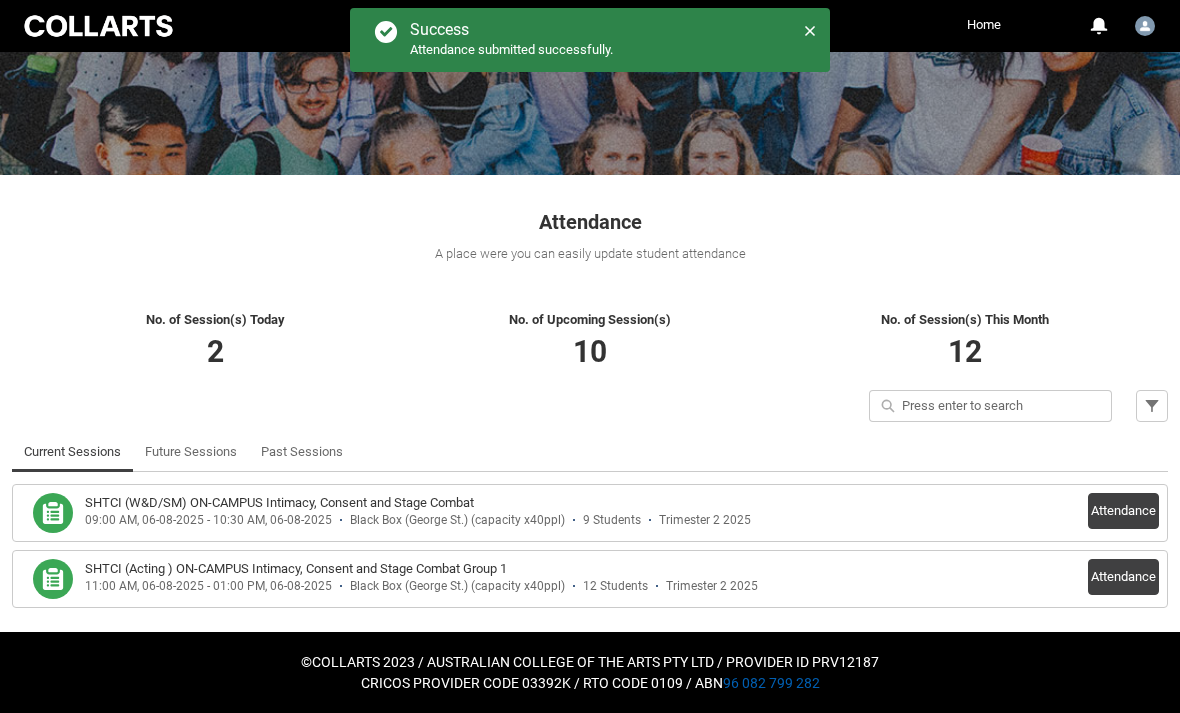 scroll, scrollTop: 133, scrollLeft: 0, axis: vertical 